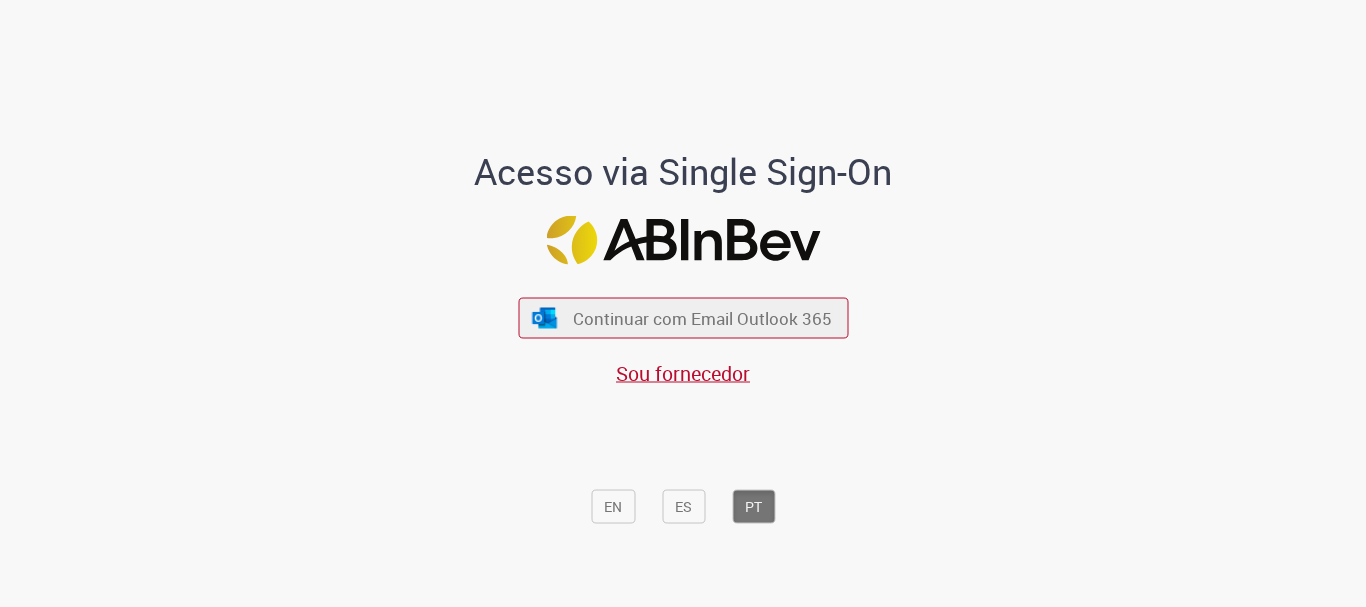 scroll, scrollTop: 0, scrollLeft: 0, axis: both 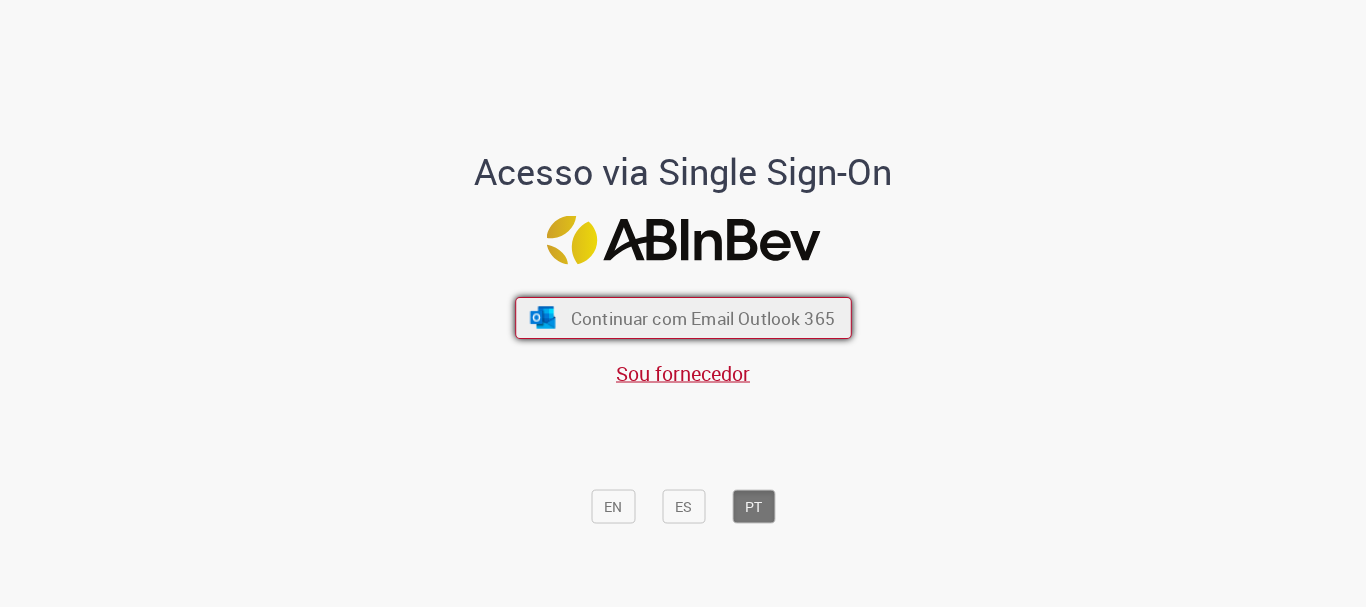 click on "Continuar com Email Outlook 365" at bounding box center (702, 318) 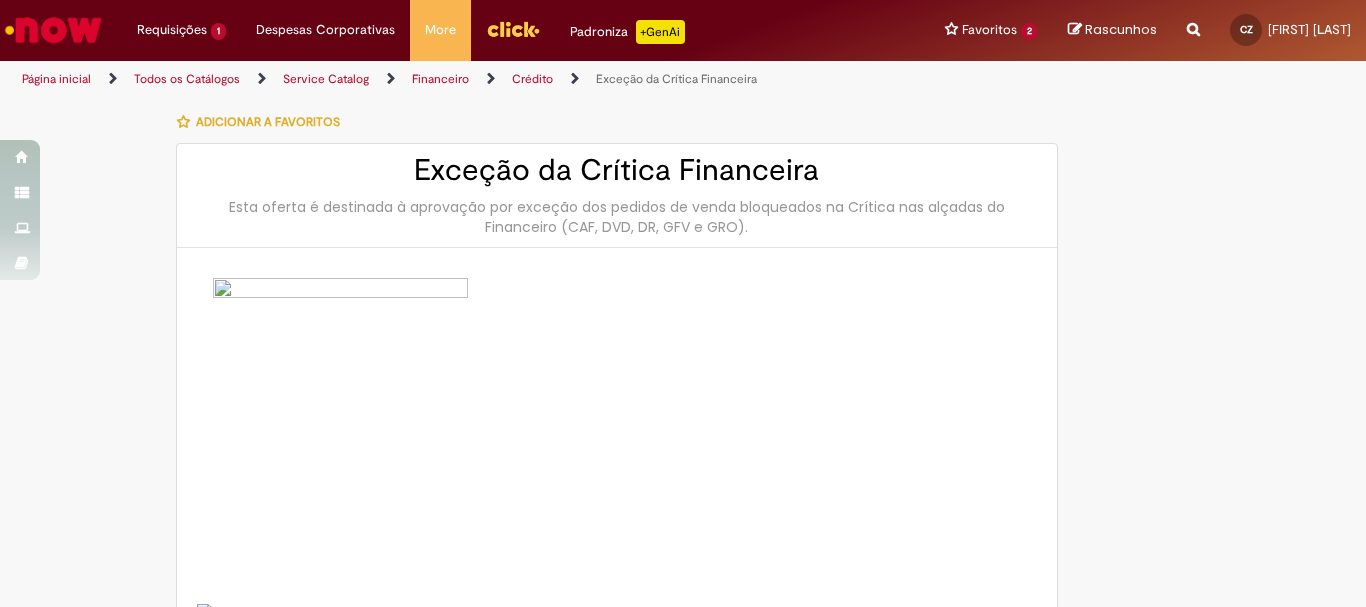 type on "********" 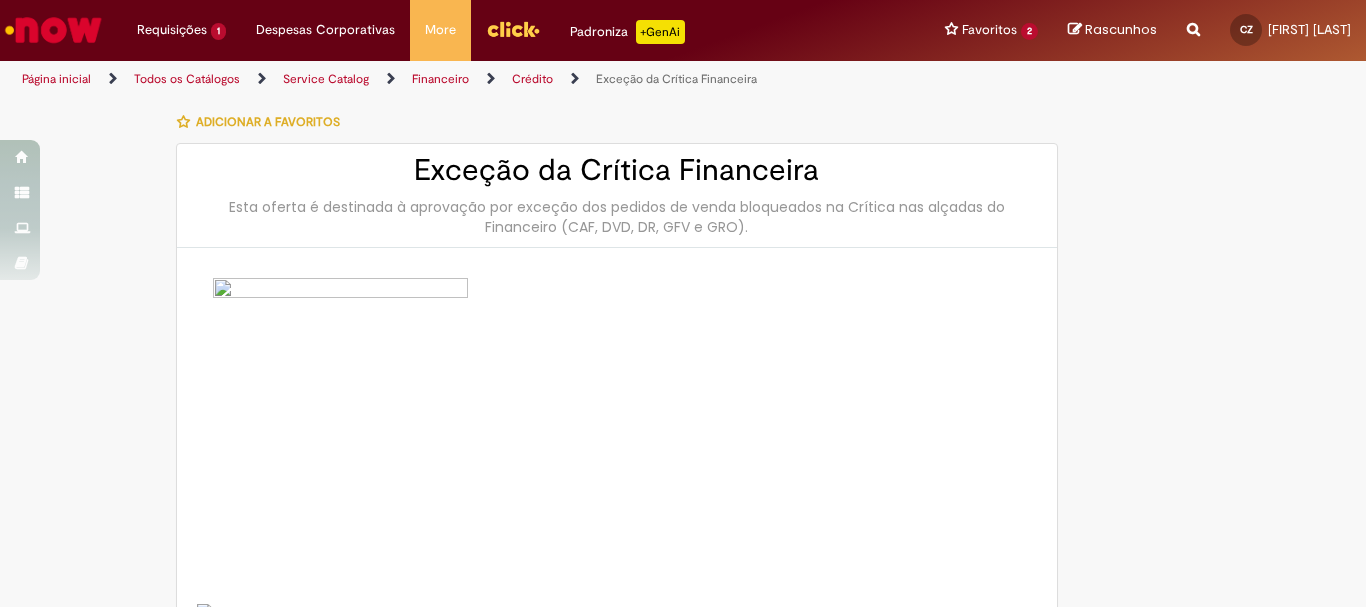 scroll, scrollTop: 0, scrollLeft: 0, axis: both 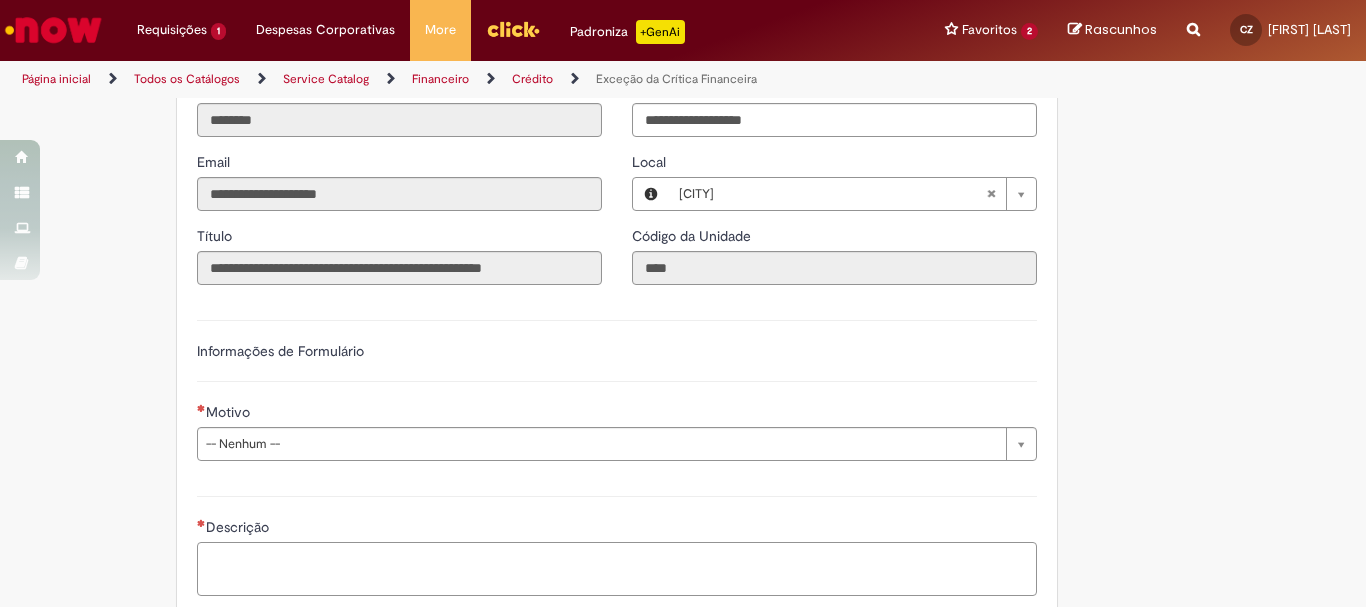 click on "Descrição" at bounding box center (617, 569) 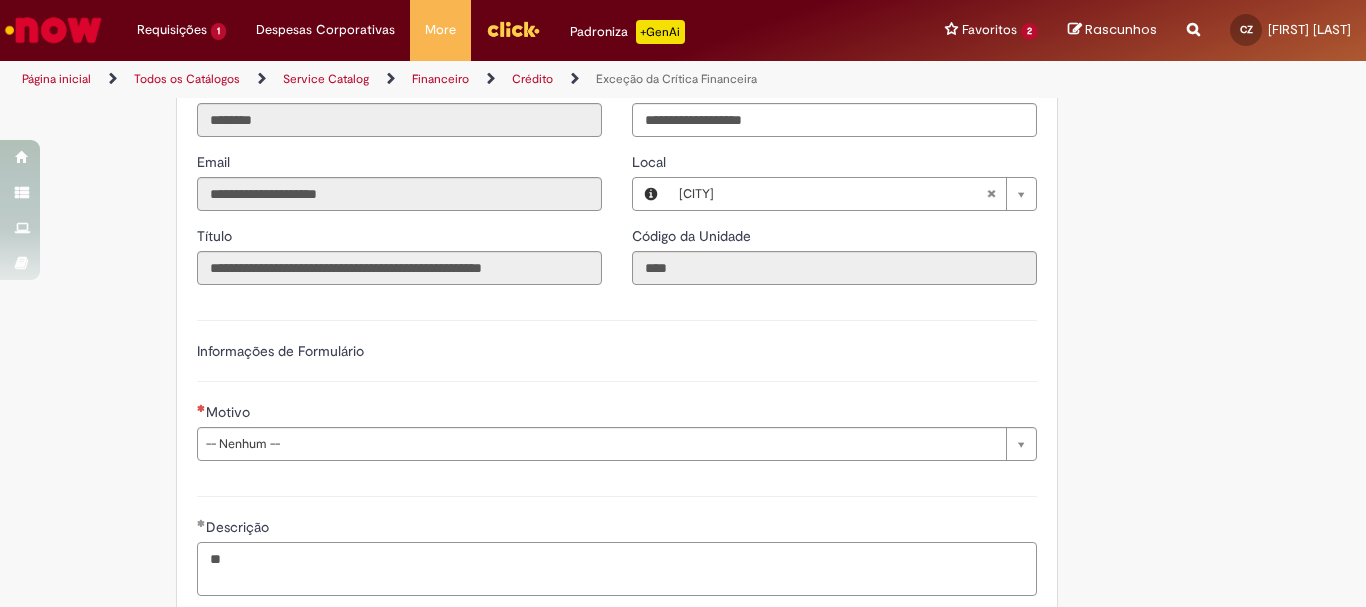 type on "*" 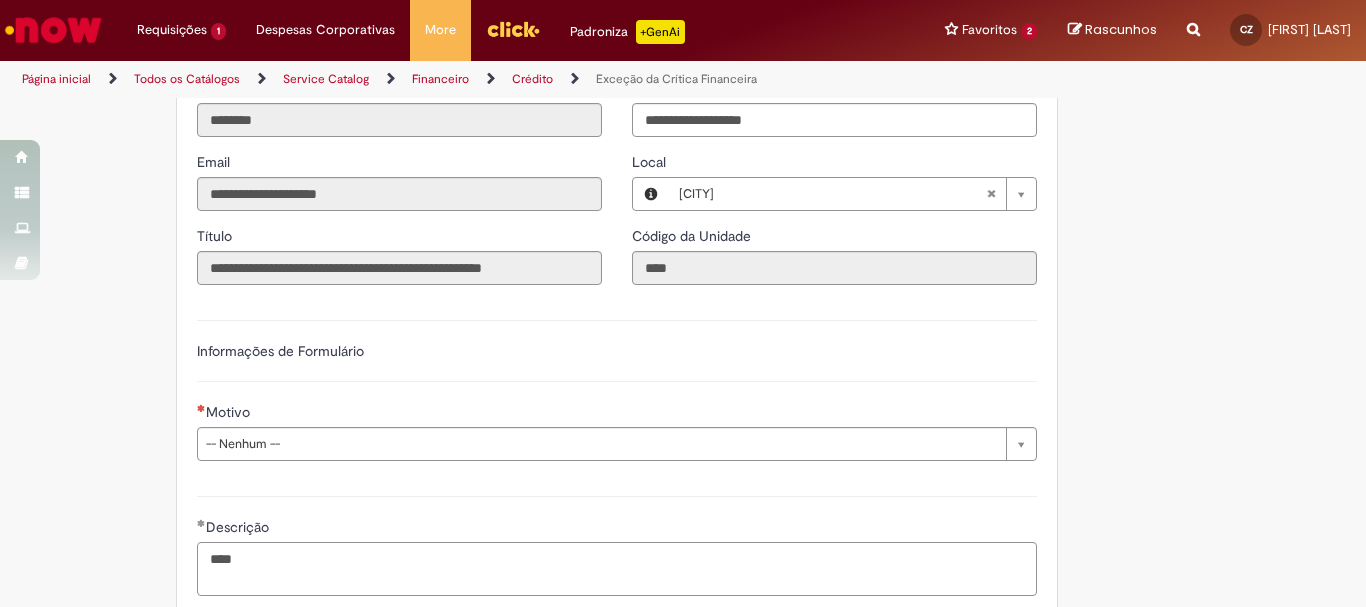 paste on "******" 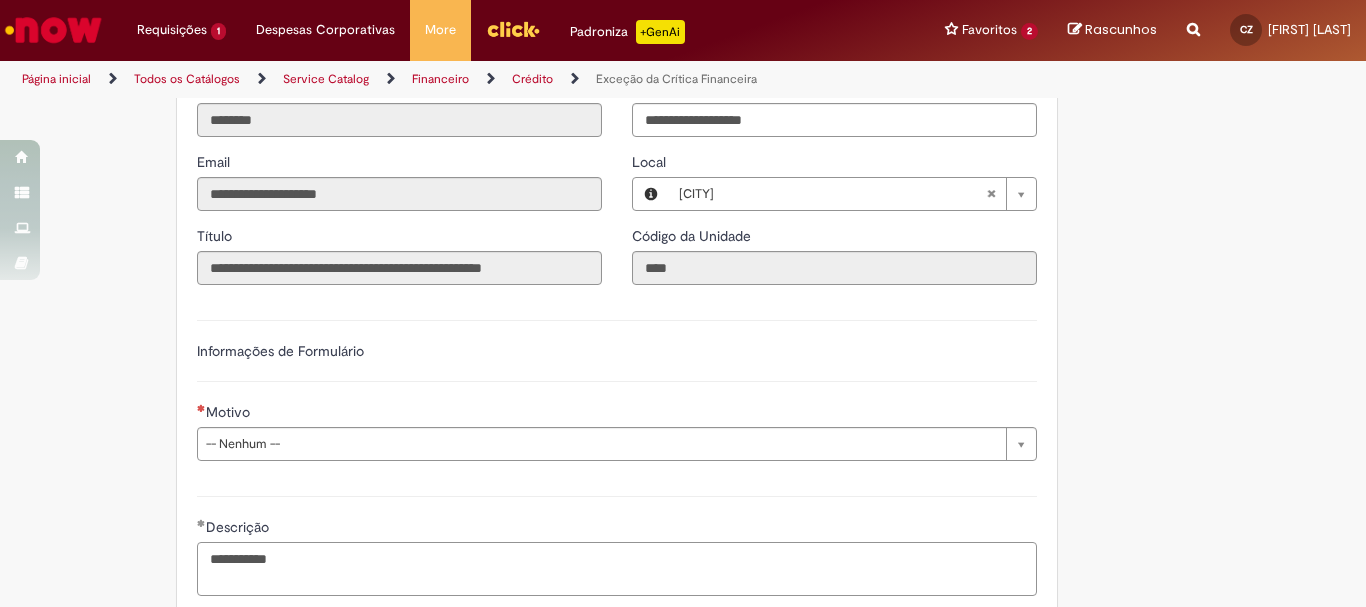 type on "*********" 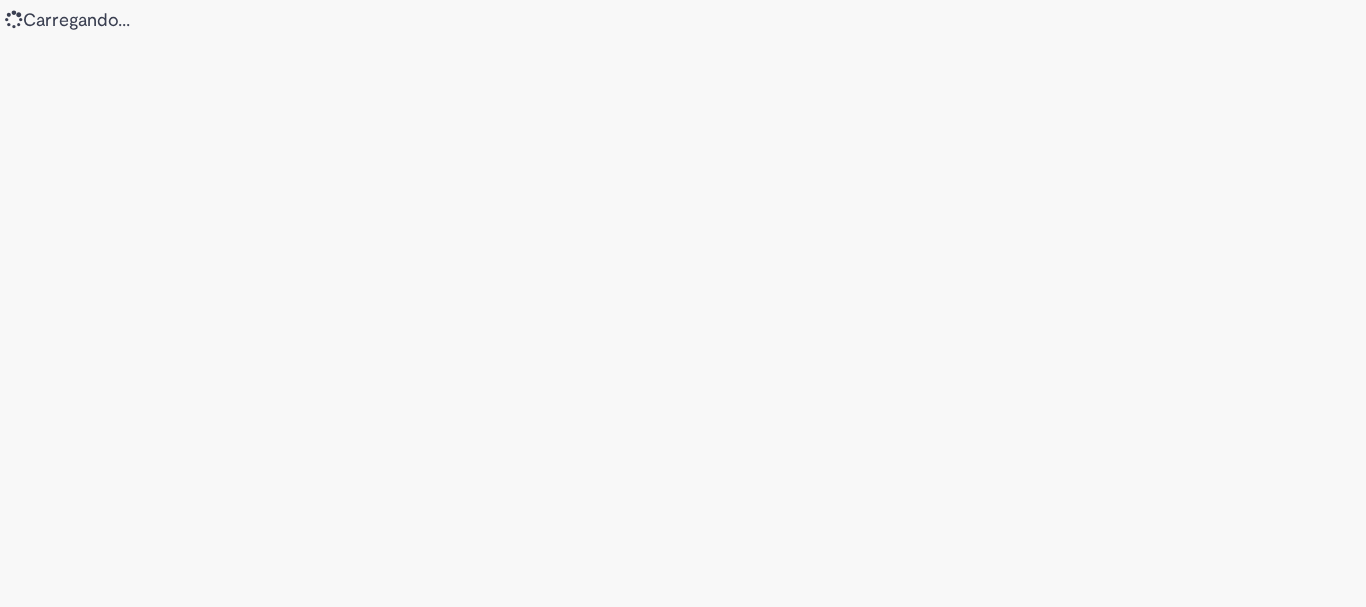 scroll, scrollTop: 0, scrollLeft: 0, axis: both 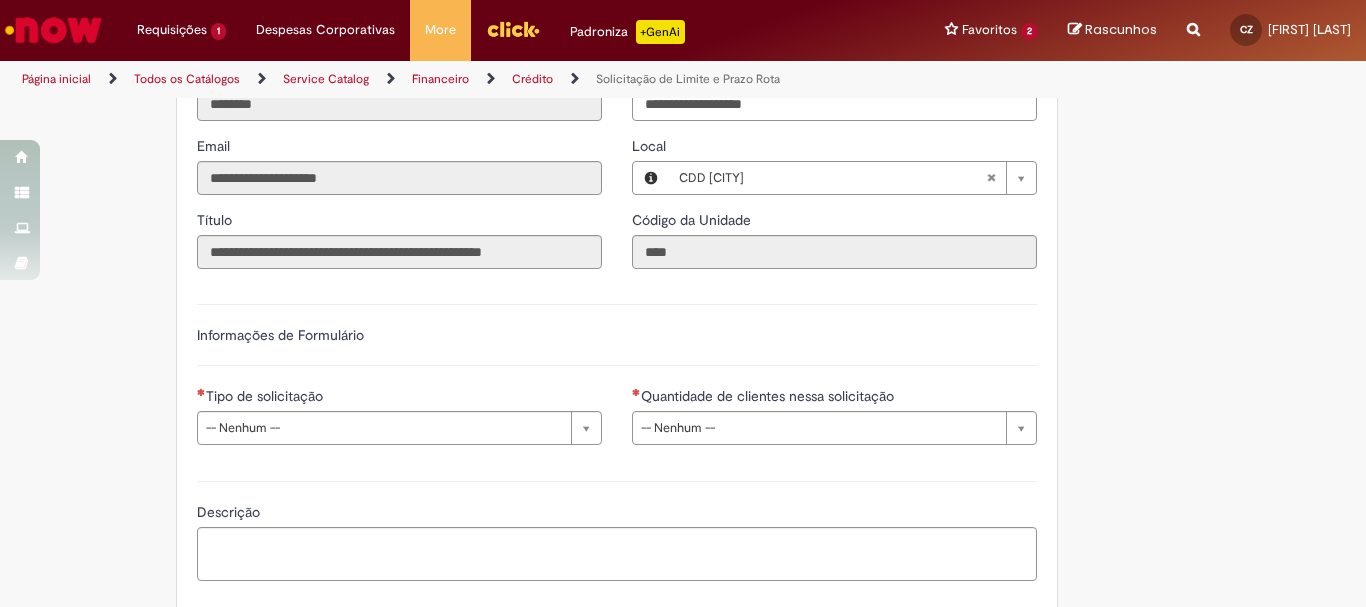 click on "**********" at bounding box center (683, 172) 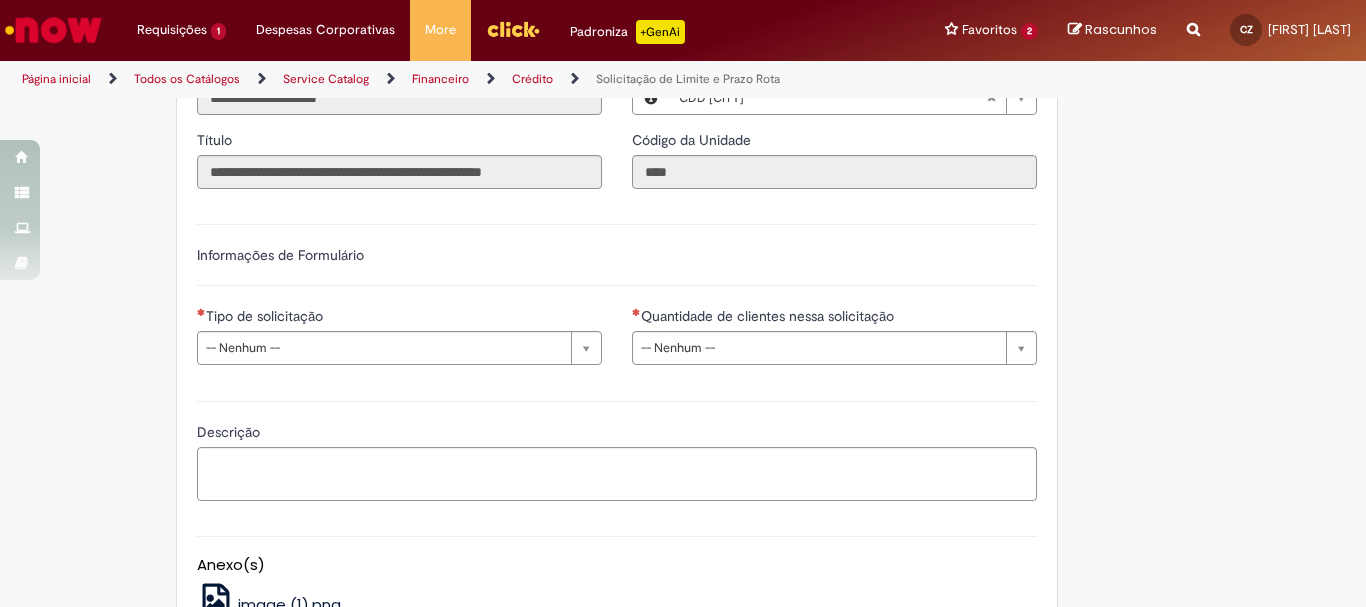 scroll, scrollTop: 922, scrollLeft: 0, axis: vertical 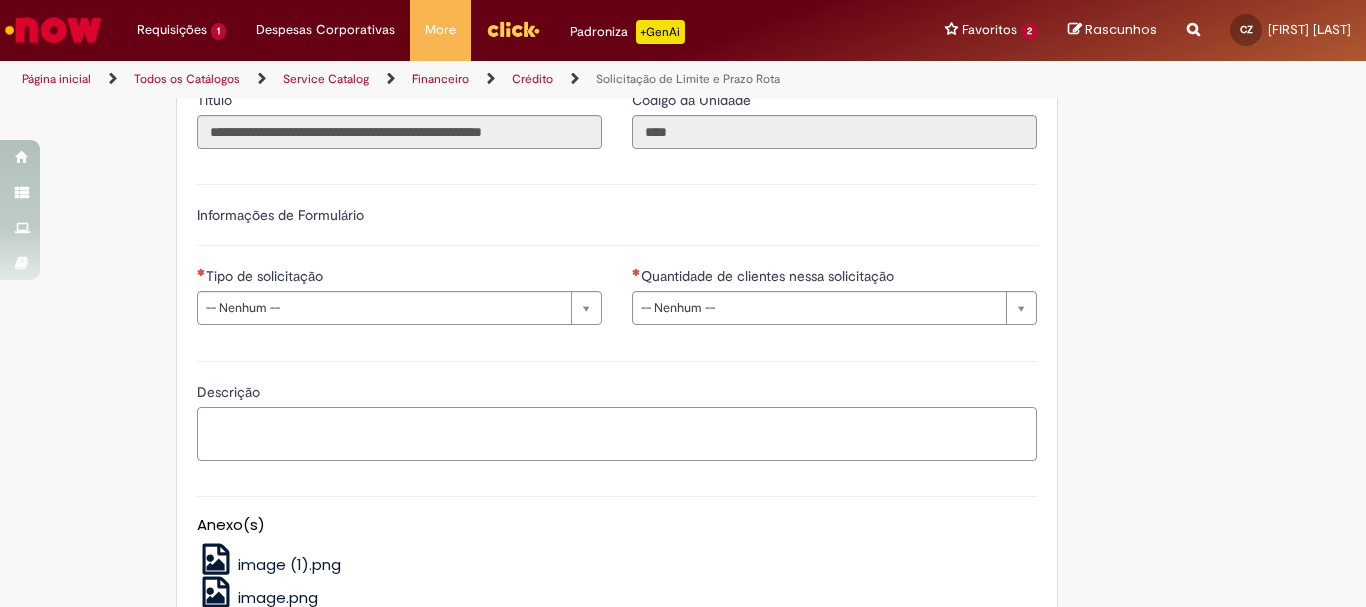 click on "Descrição" at bounding box center [617, 434] 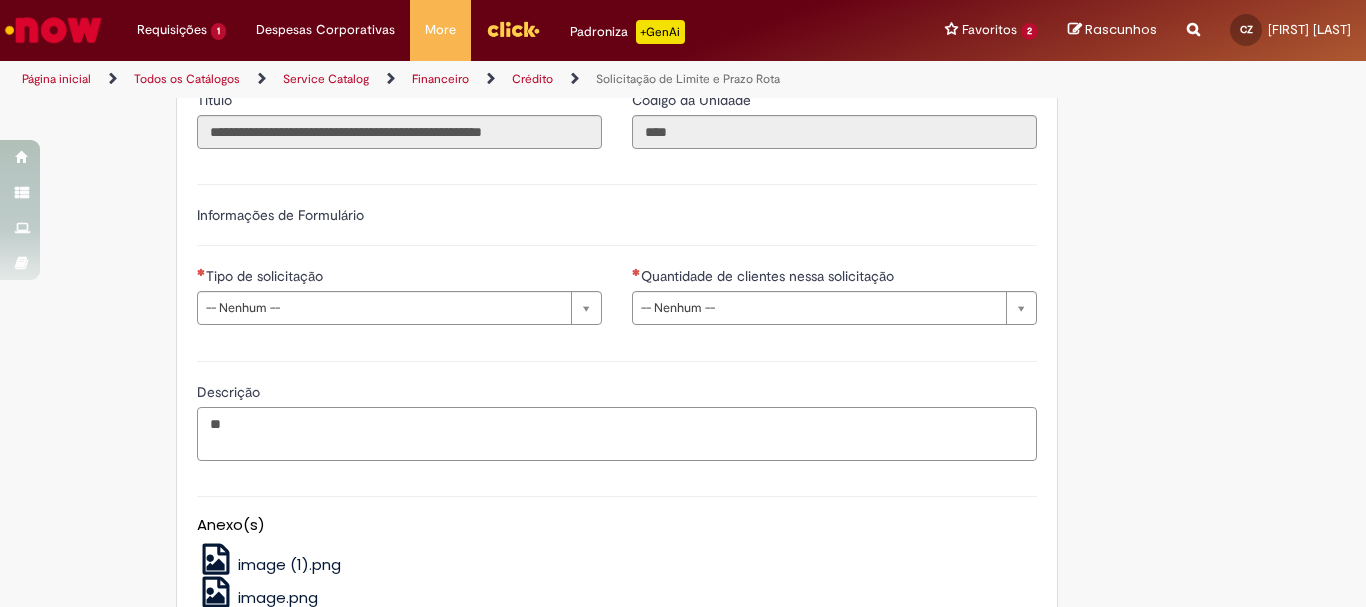 type on "*" 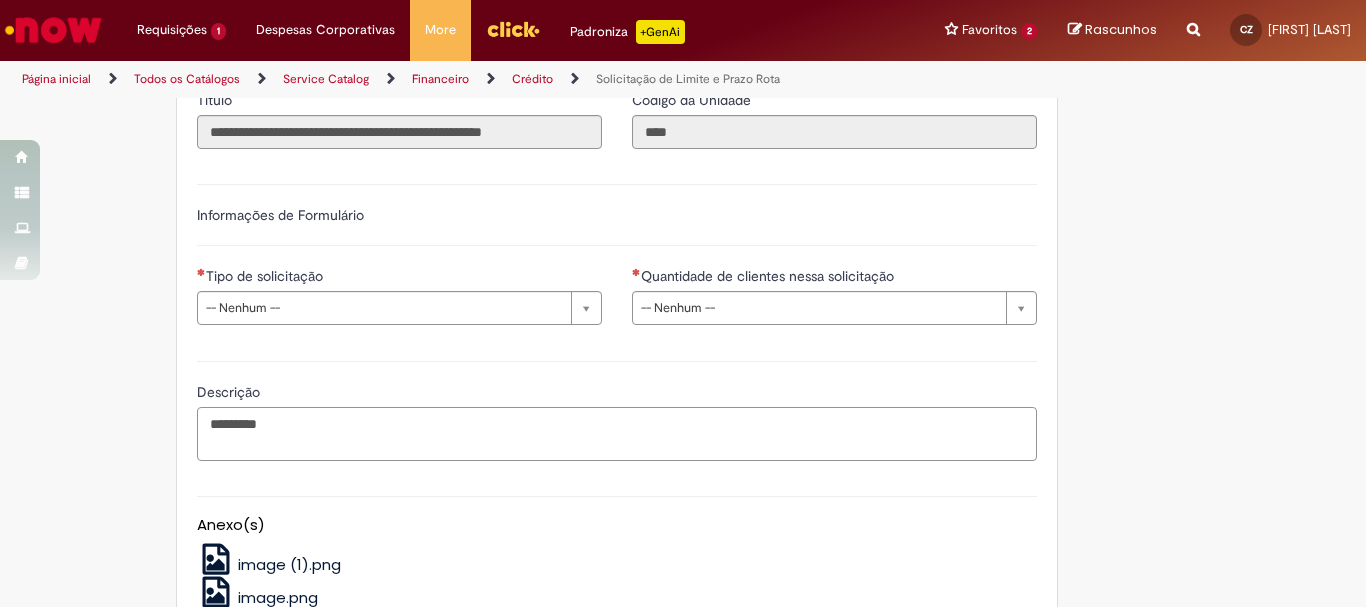 paste on "*****" 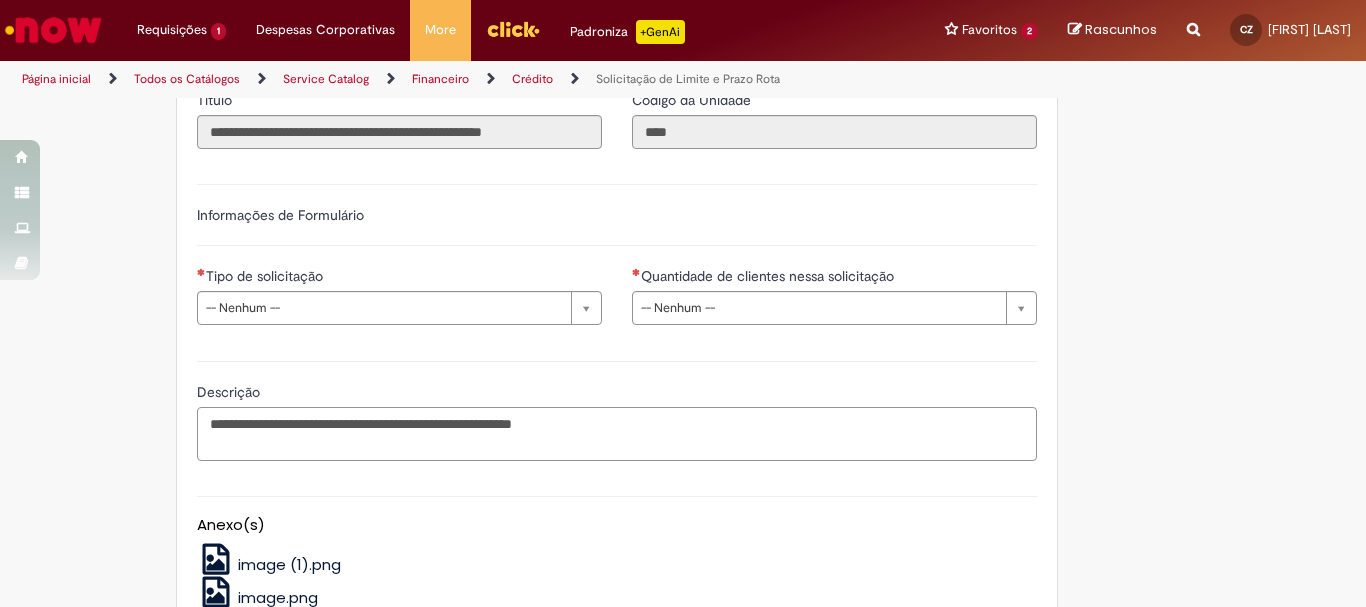 type on "**********" 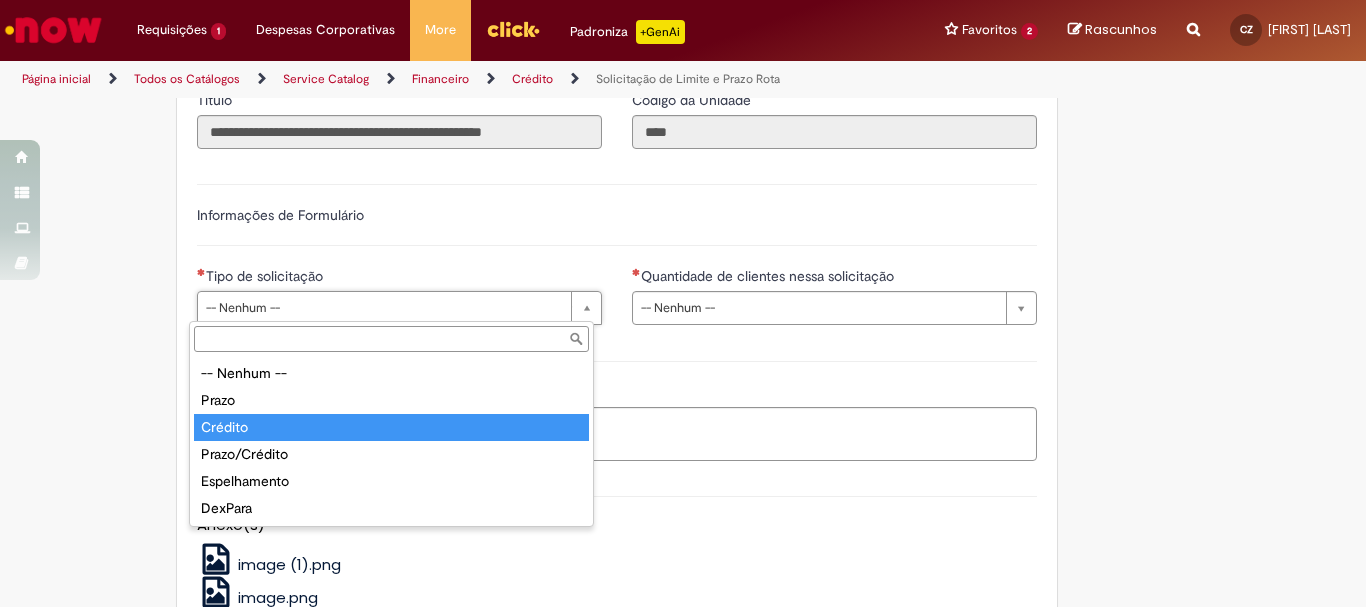 type on "*******" 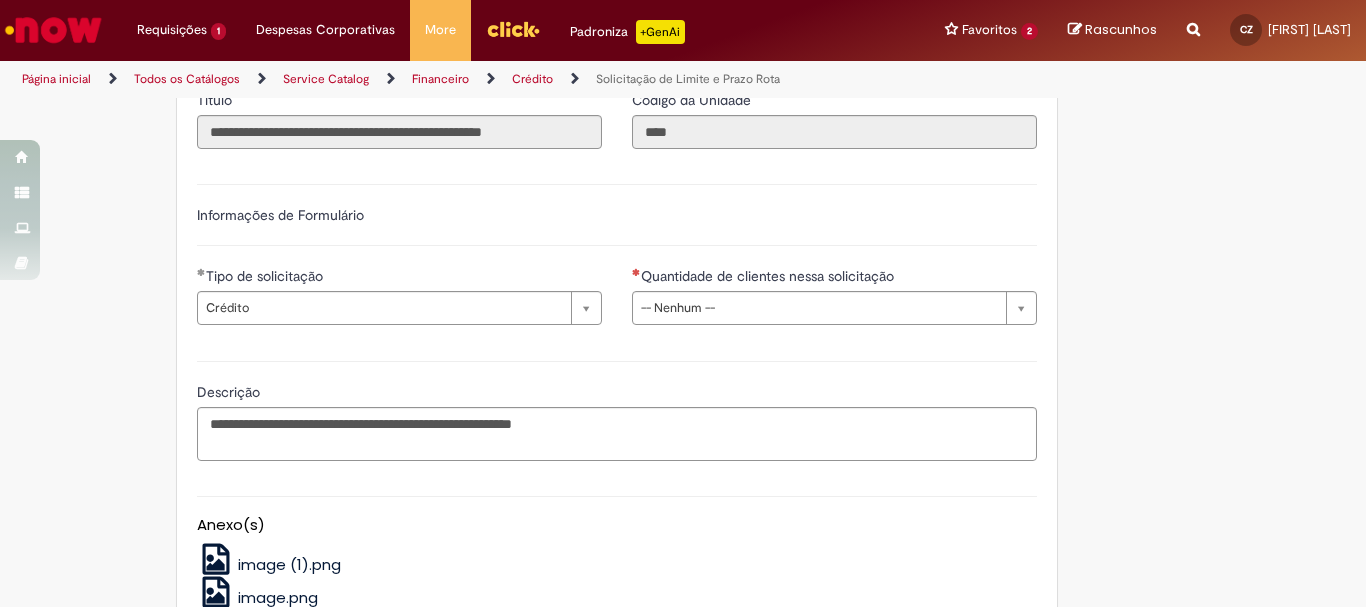 click on "Descrição" at bounding box center [617, 394] 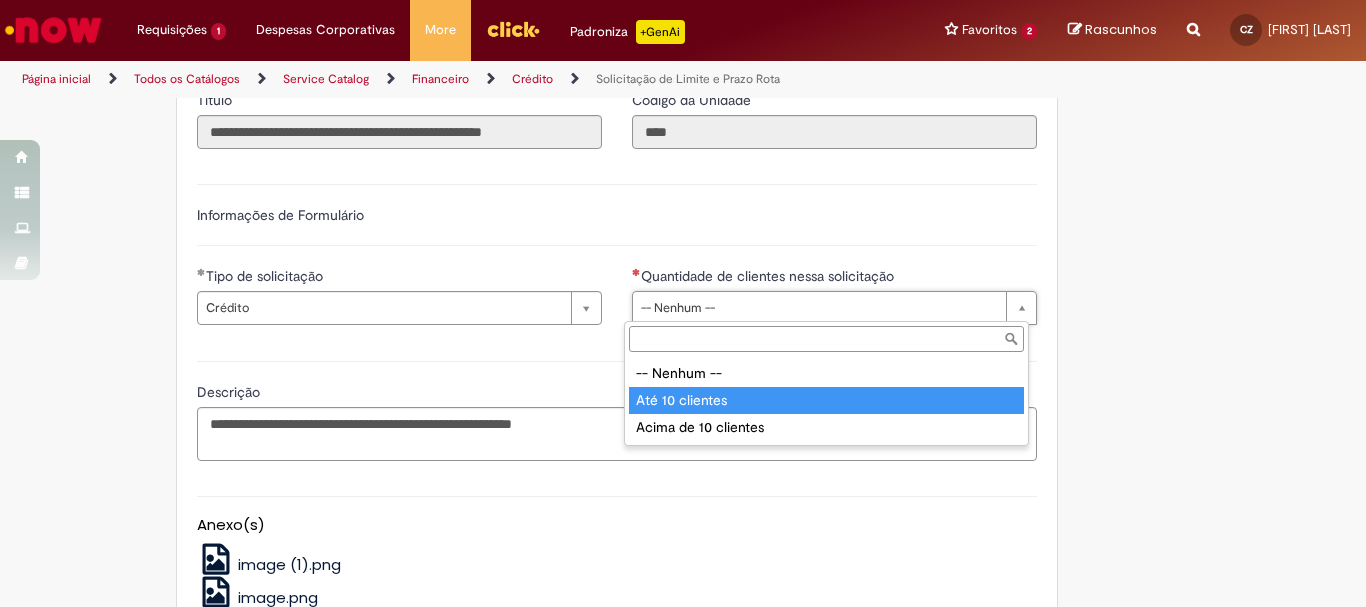 type on "**********" 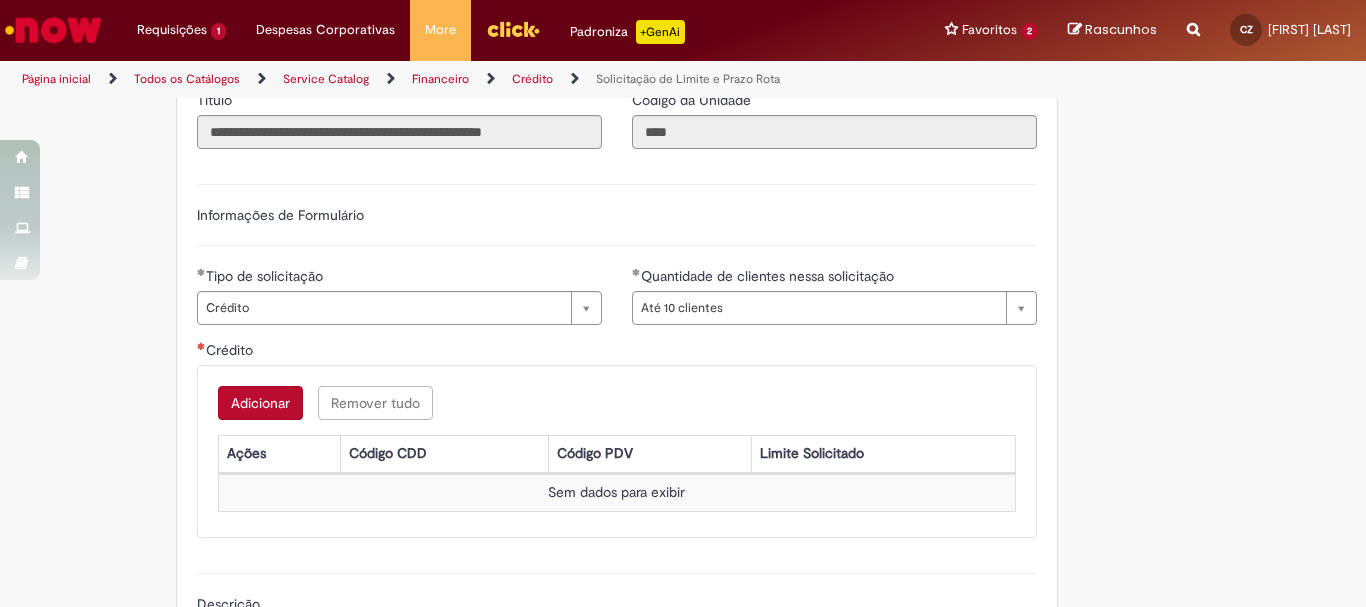 click on "Adicionar" at bounding box center (260, 403) 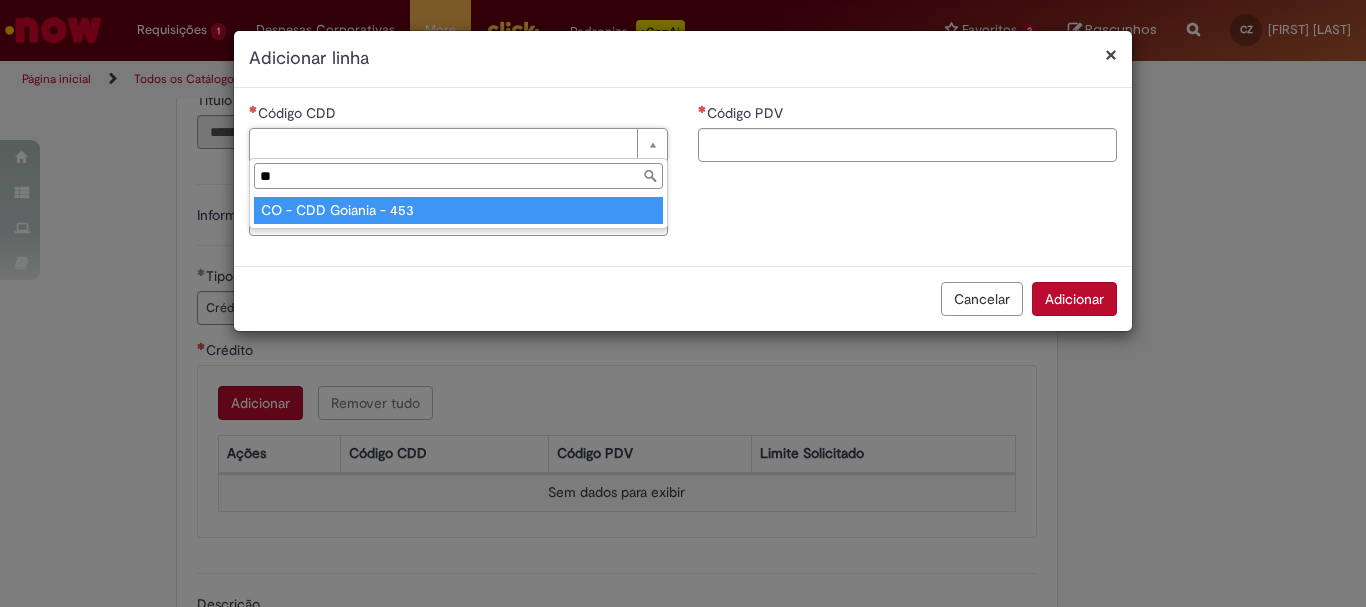 type on "*" 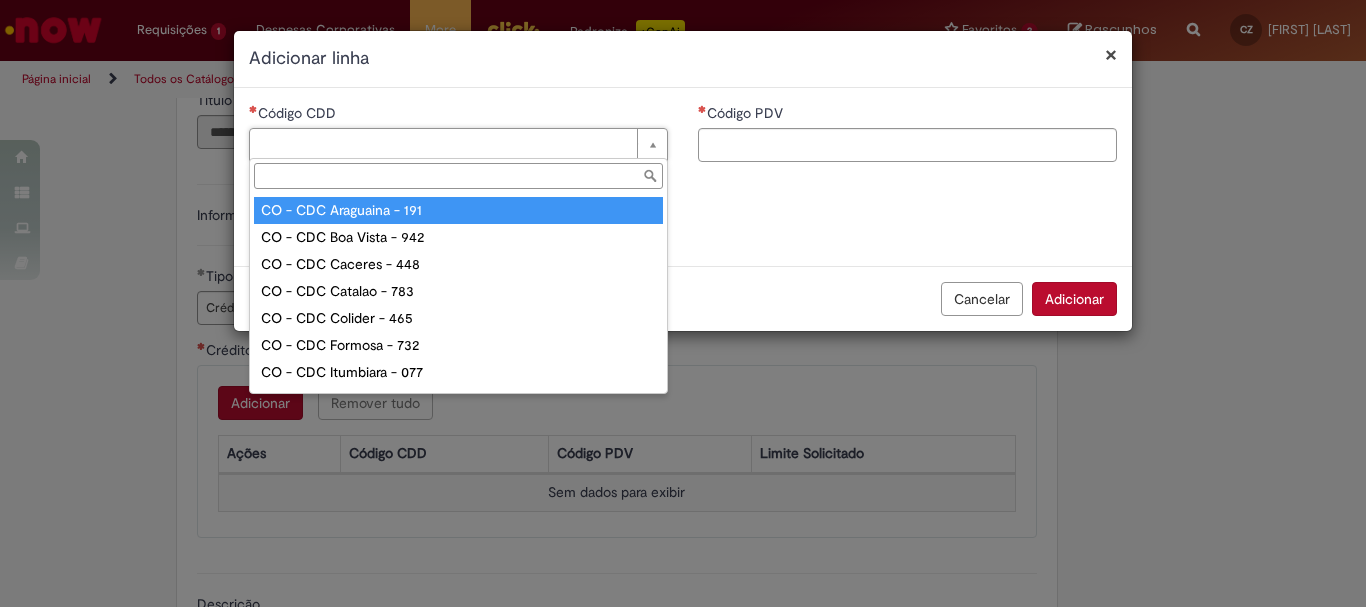 type on "*" 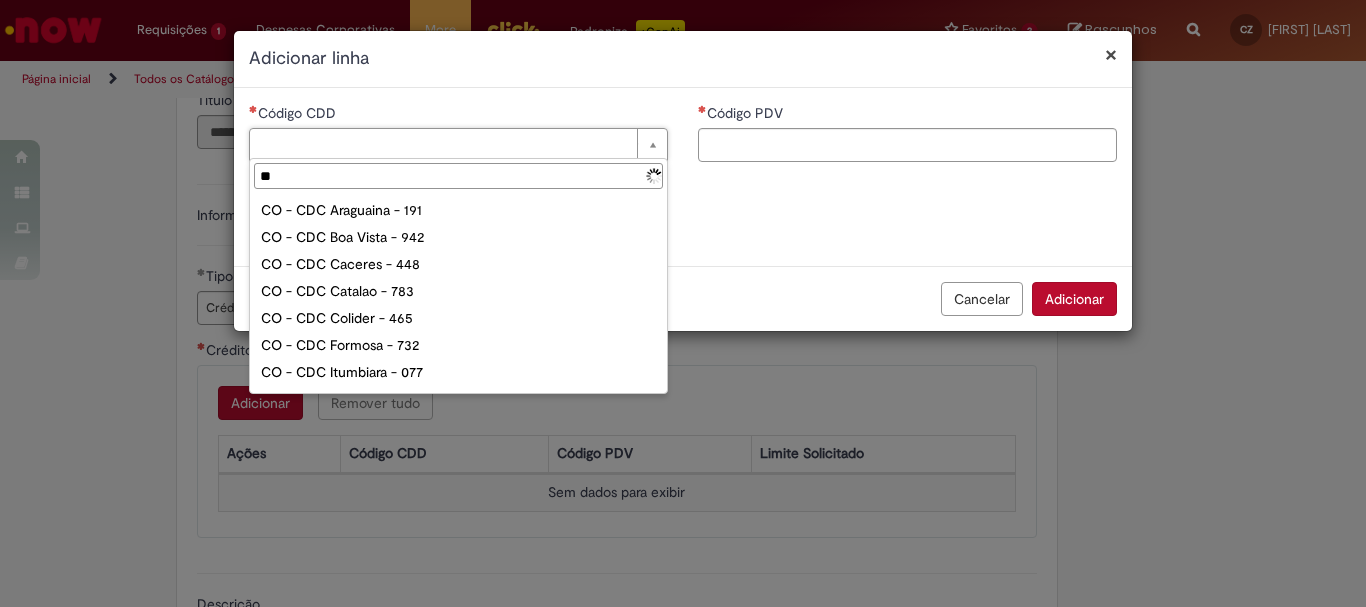 type on "***" 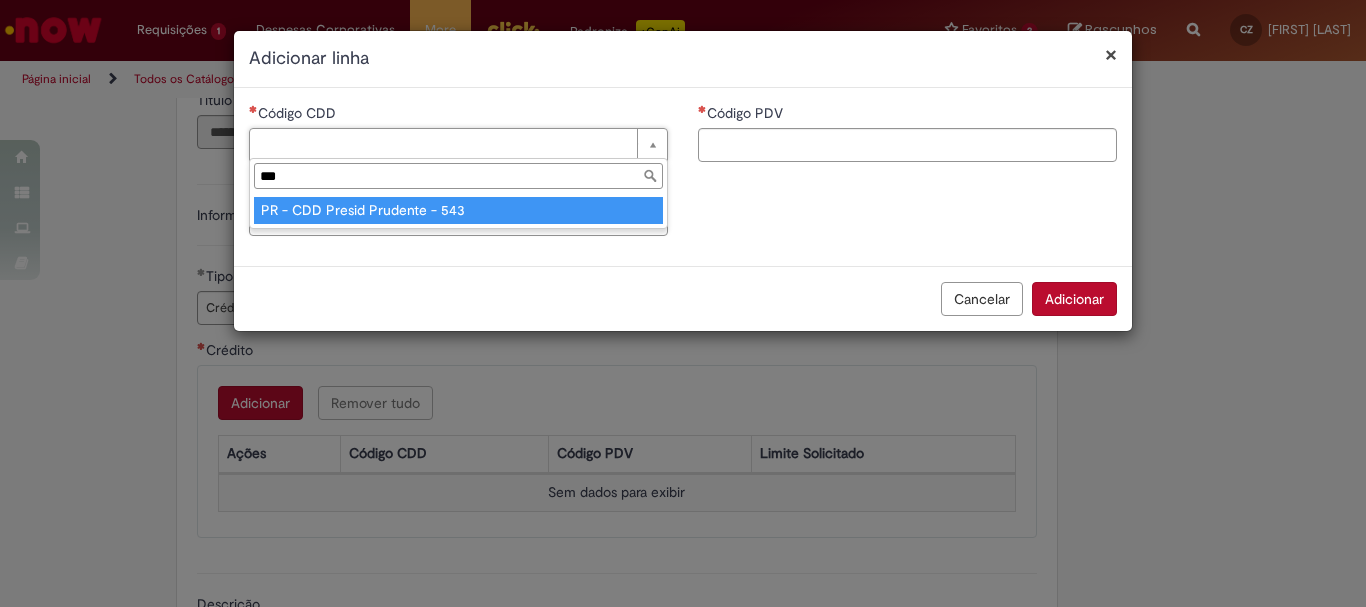 type on "**********" 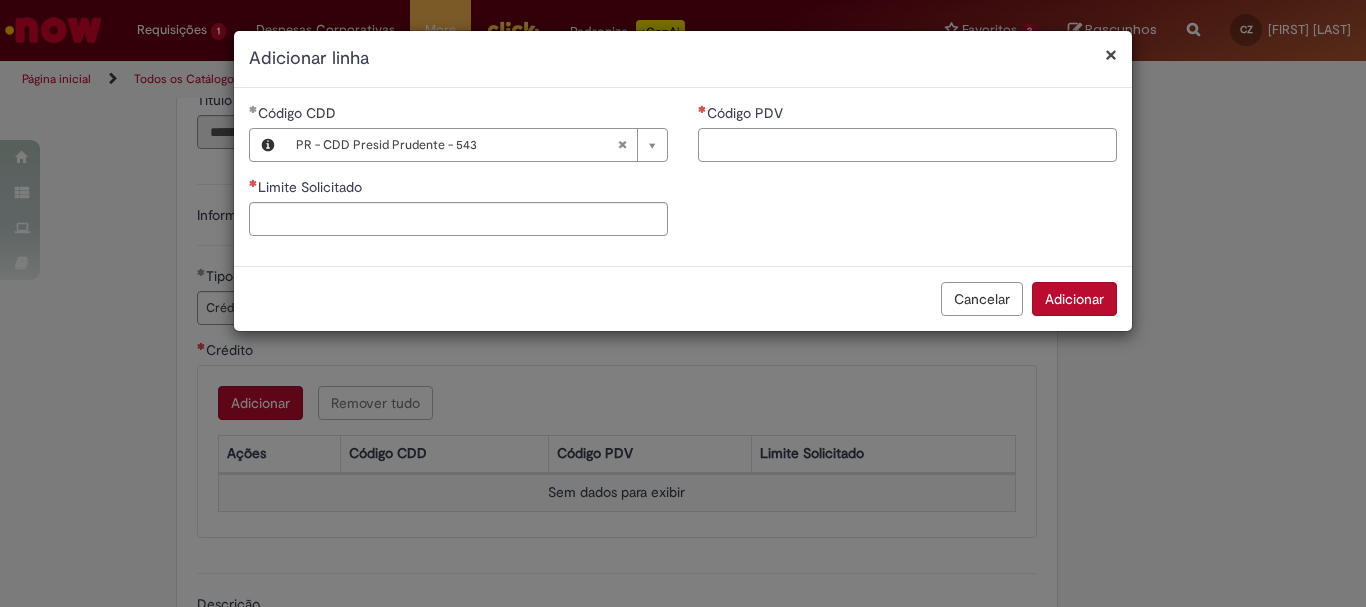 click on "Código PDV" at bounding box center [907, 145] 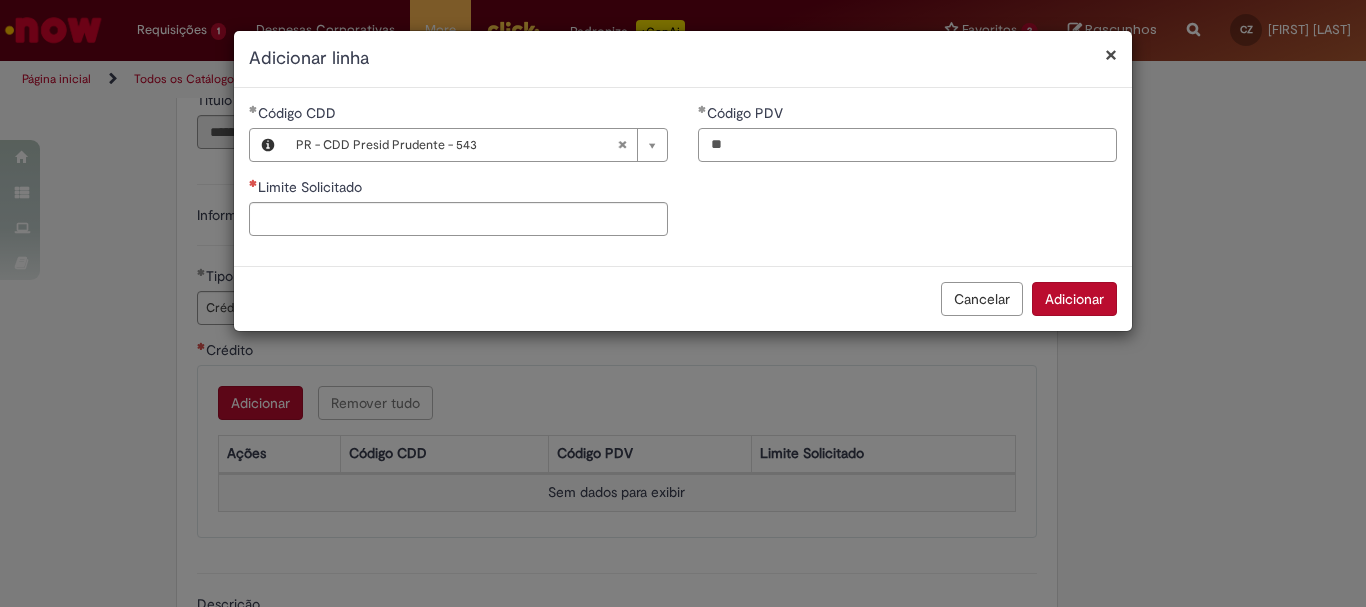 type on "*" 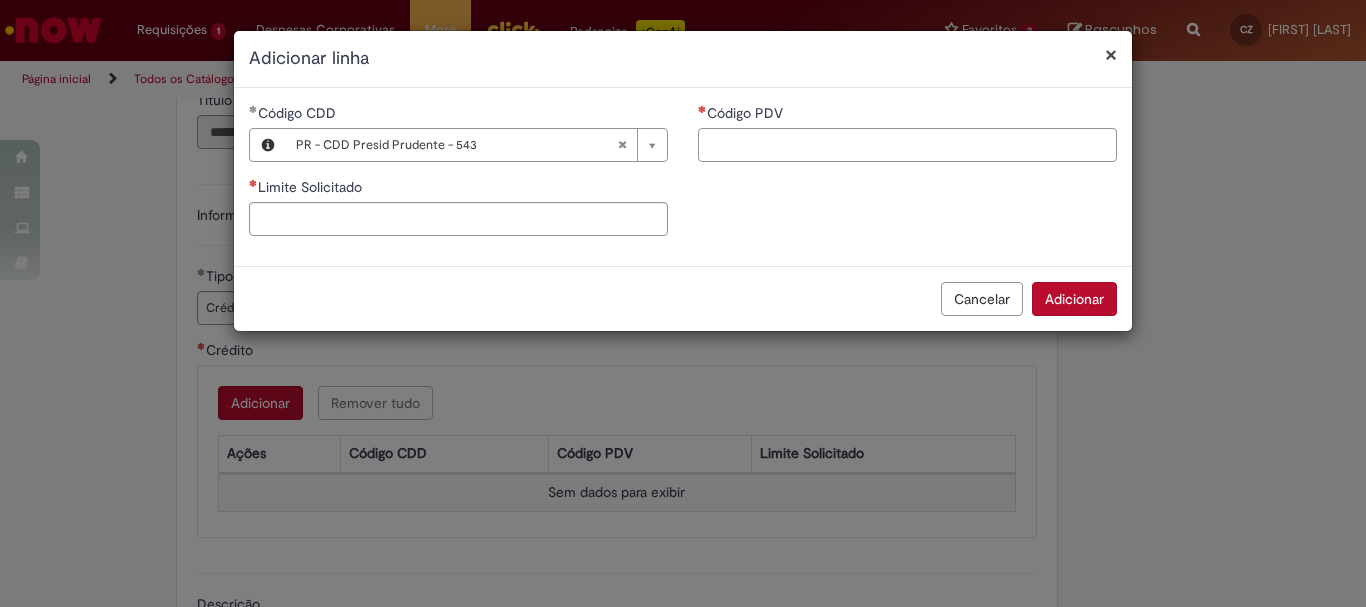 click on "Código PDV" at bounding box center (907, 145) 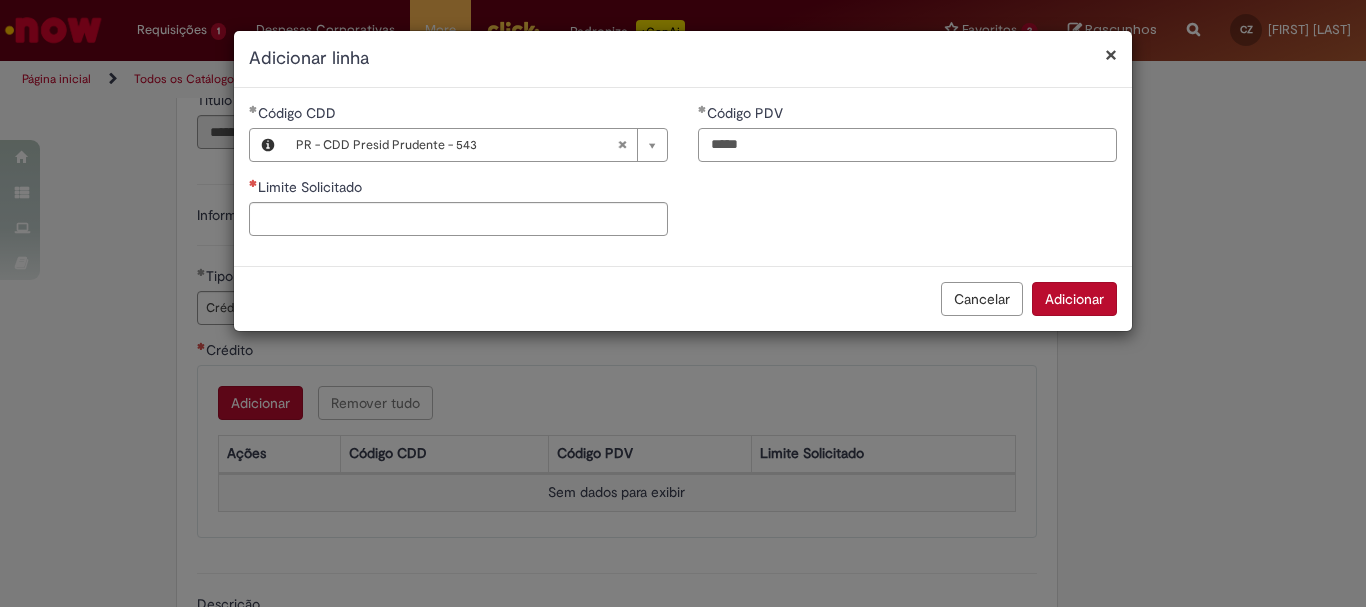 type on "*****" 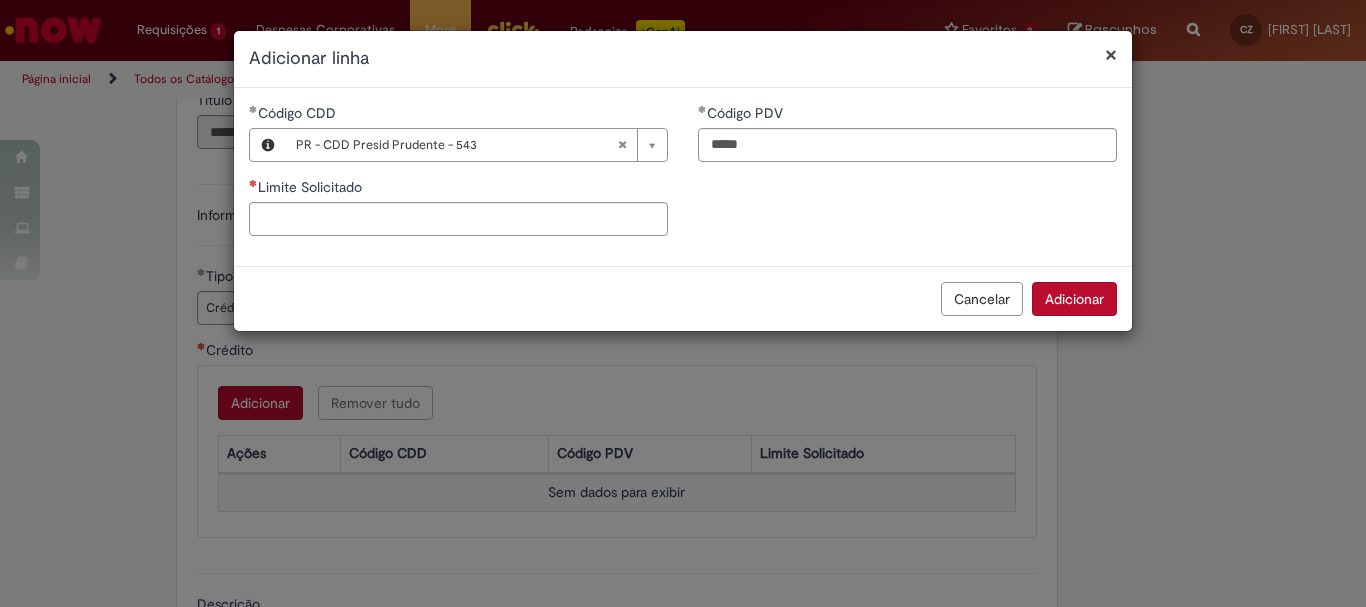 type 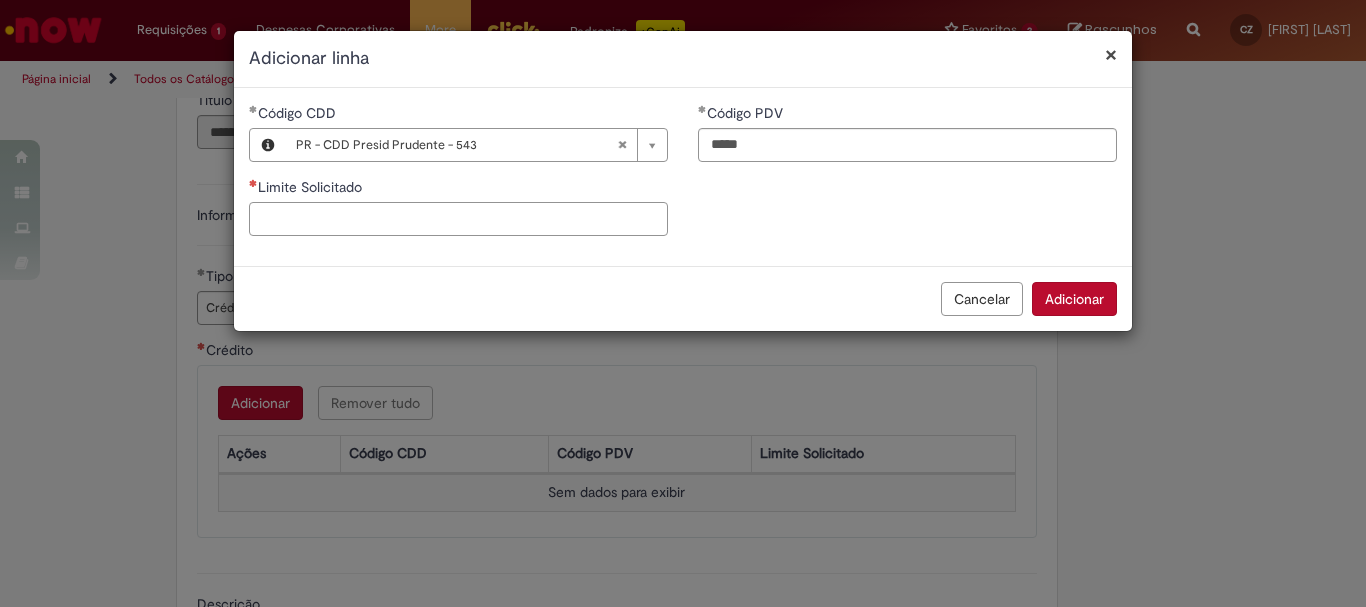 click on "Limite Solicitado" at bounding box center [458, 219] 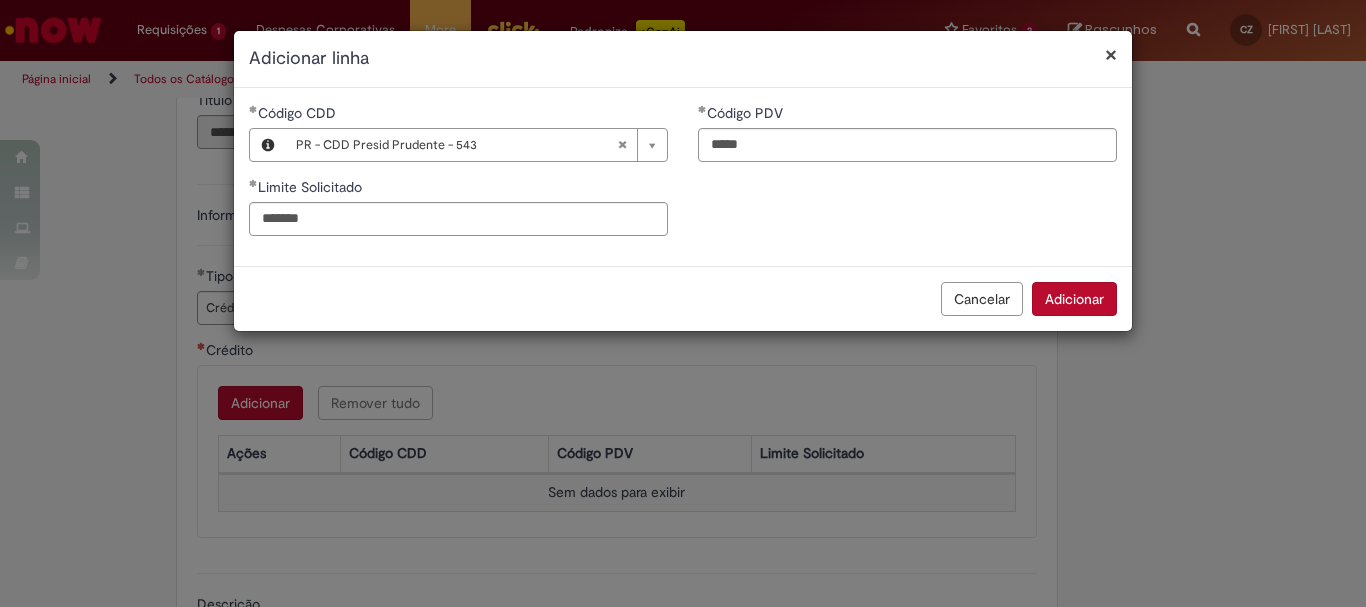 type on "********" 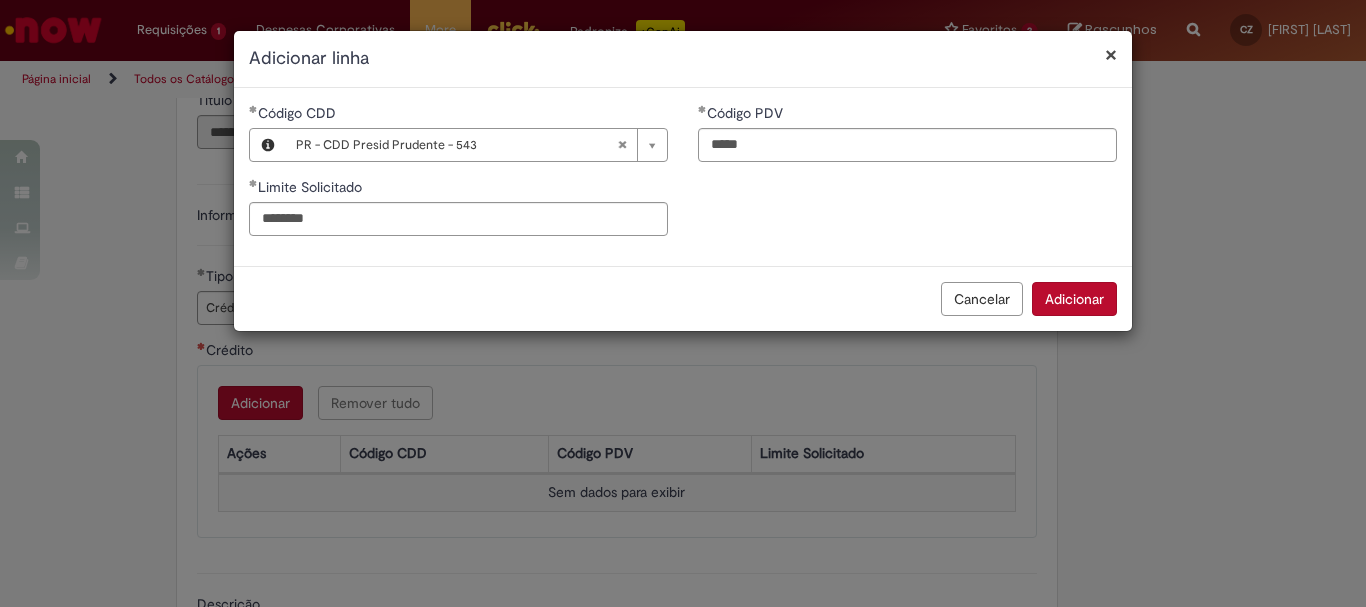 click on "Adicionar" at bounding box center (1074, 299) 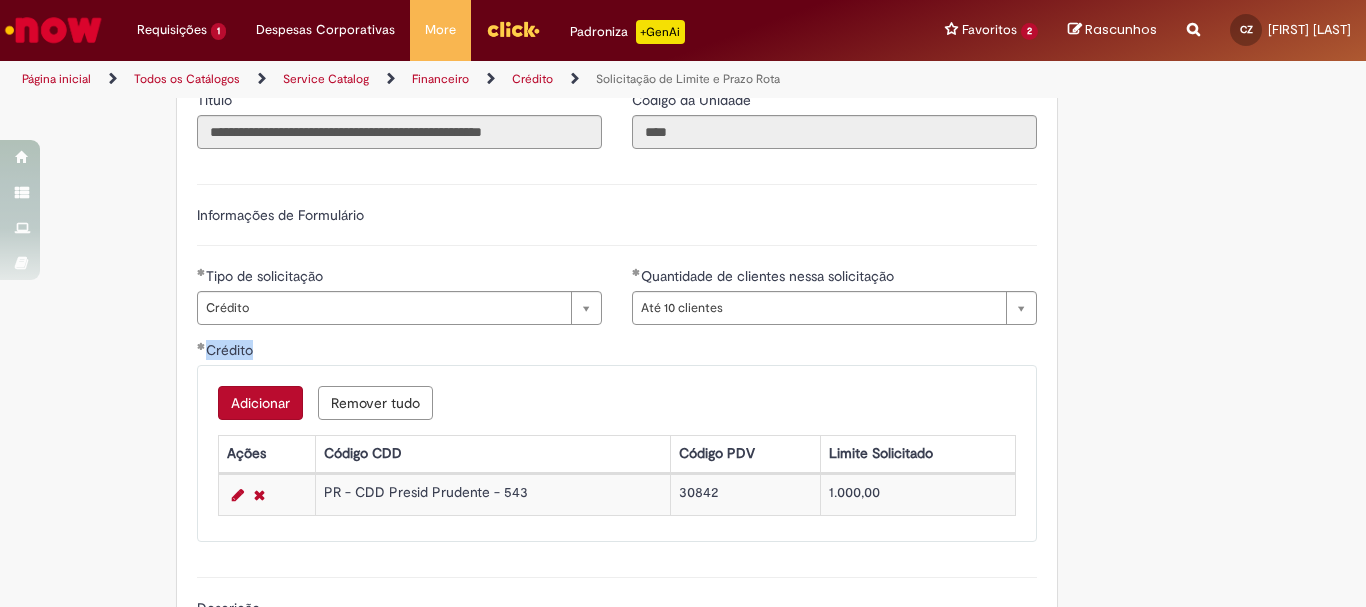 drag, startPoint x: 1135, startPoint y: 318, endPoint x: 1358, endPoint y: 372, distance: 229.44498 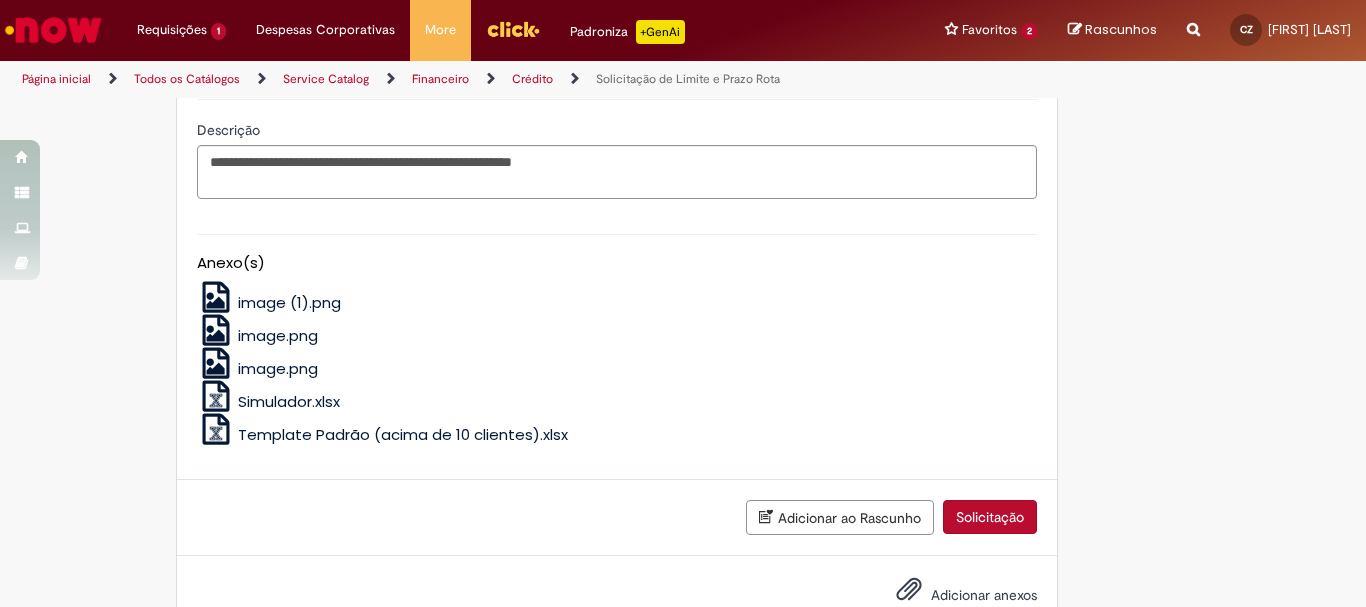 scroll, scrollTop: 1408, scrollLeft: 0, axis: vertical 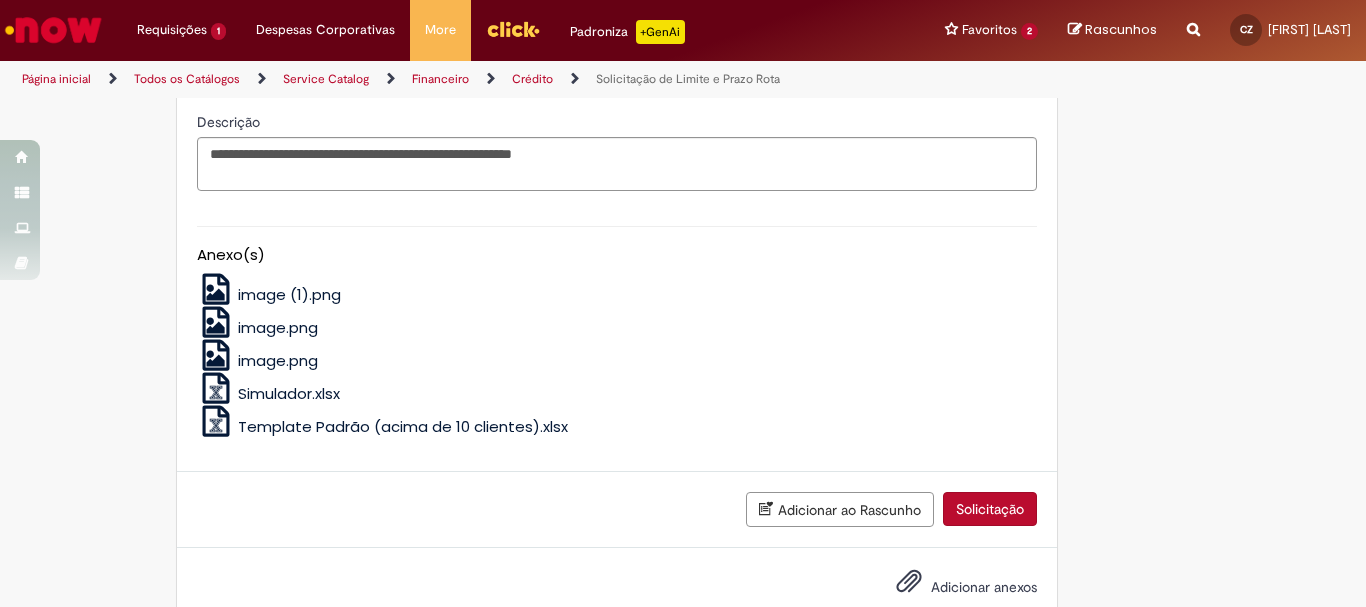 click on "Solicitação" at bounding box center (990, 509) 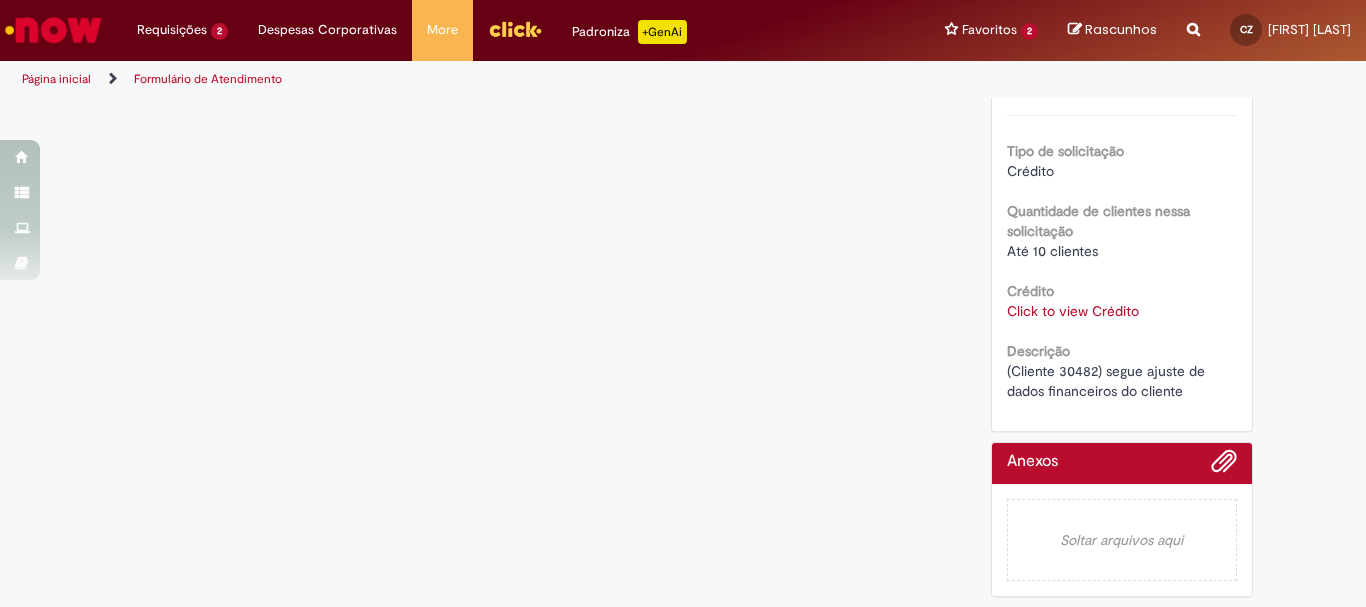 scroll, scrollTop: 0, scrollLeft: 0, axis: both 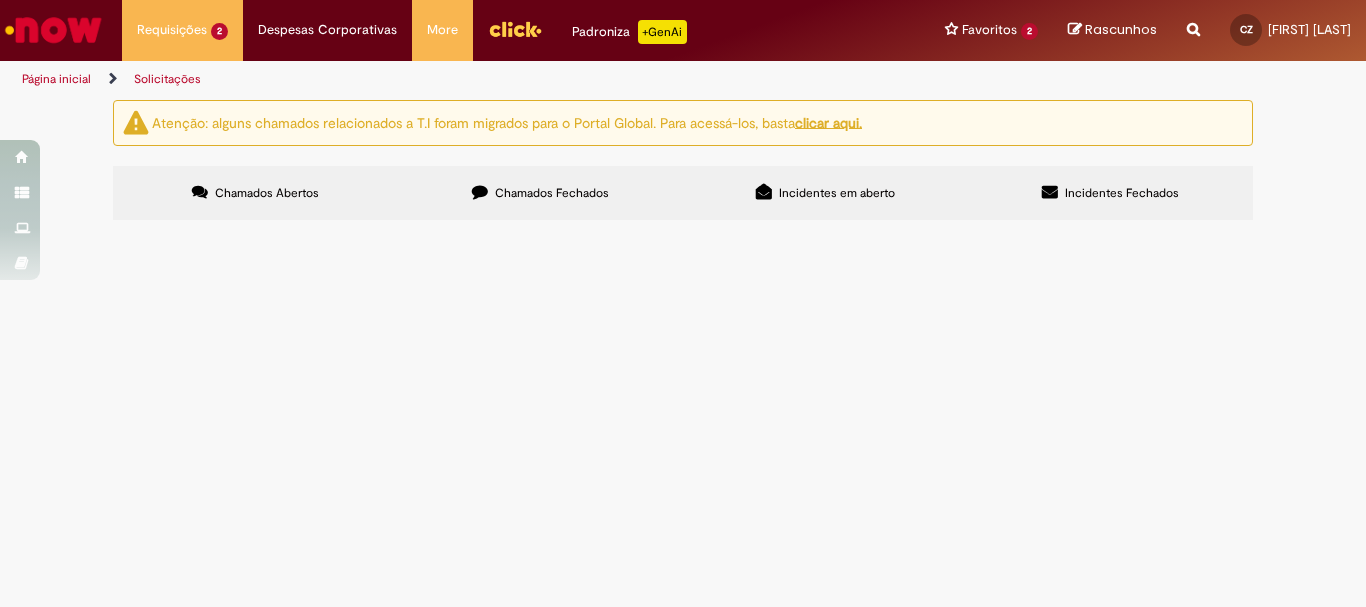 click at bounding box center (53, 30) 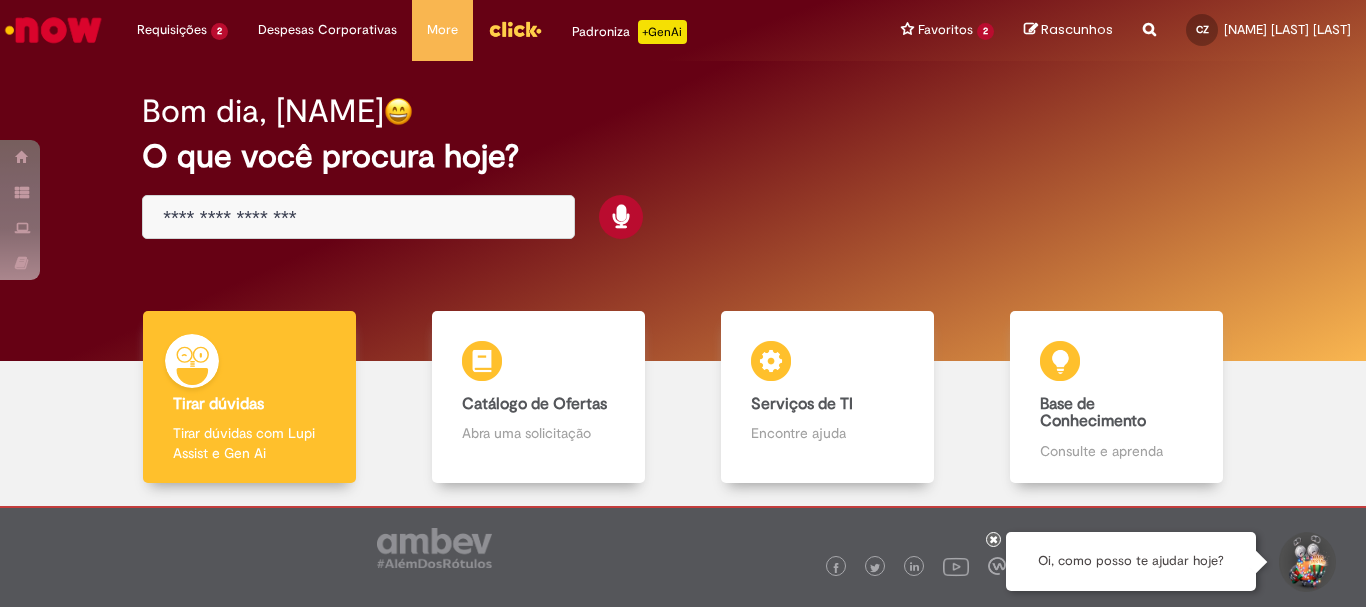 scroll, scrollTop: 0, scrollLeft: 0, axis: both 